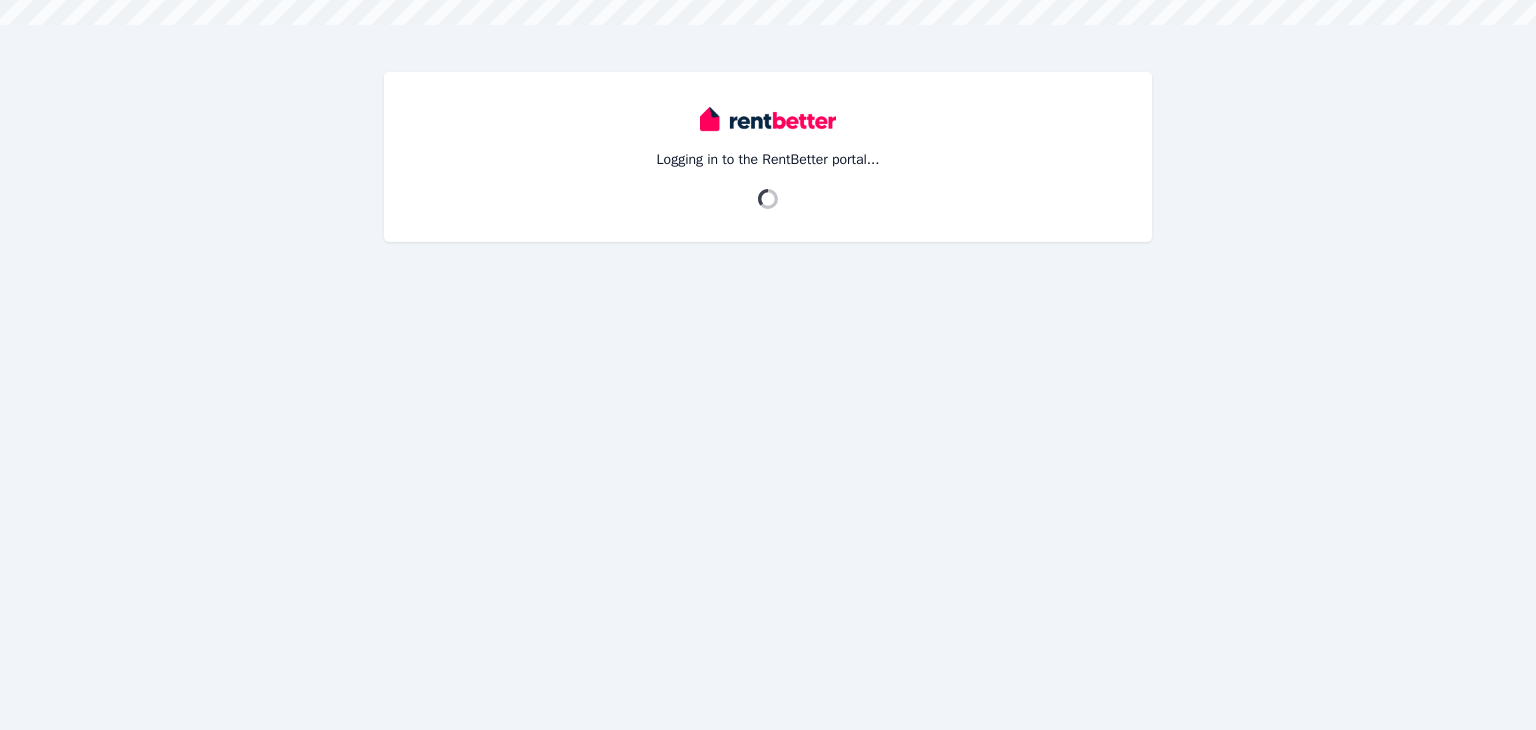 scroll, scrollTop: 0, scrollLeft: 0, axis: both 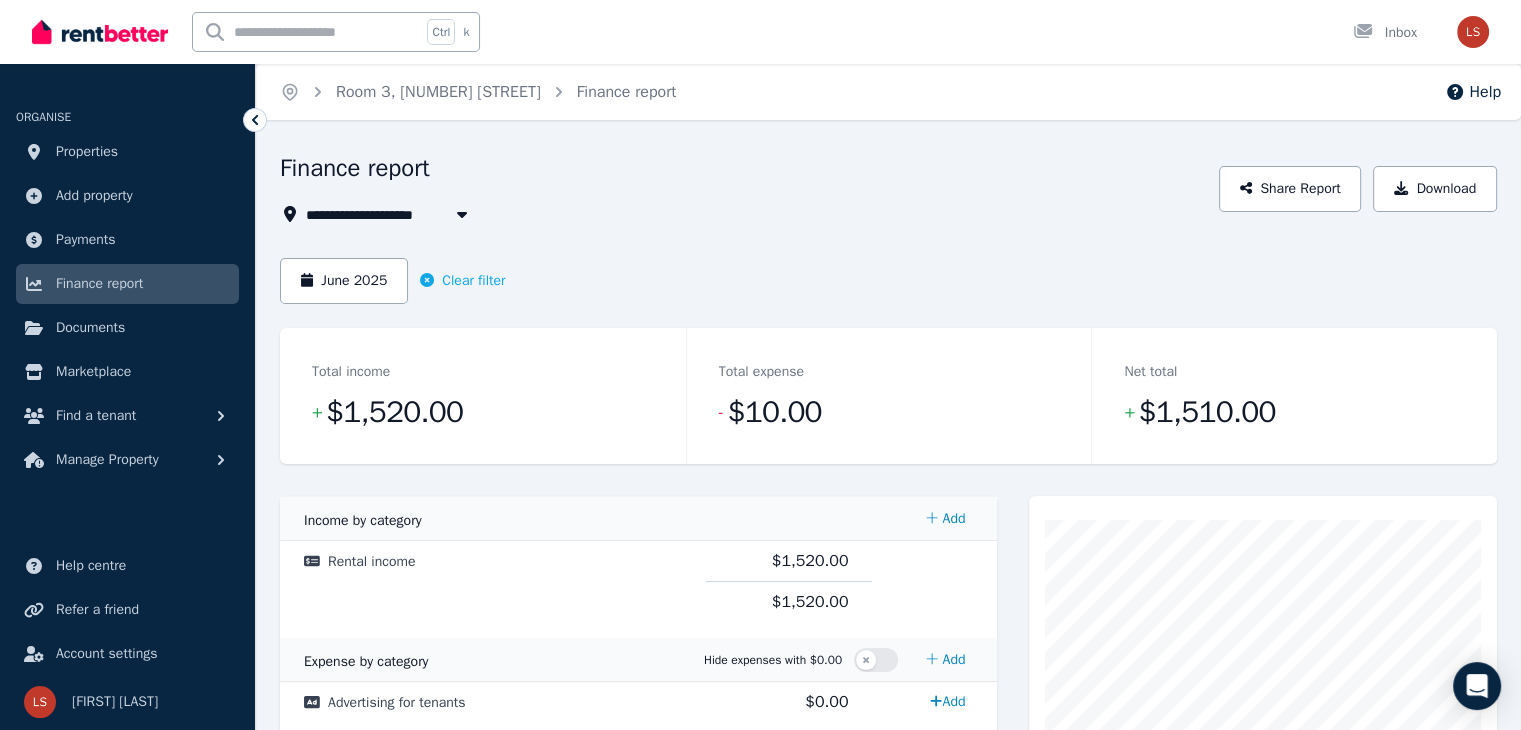 click on "Room 3, [NUMBER] [STREET]" at bounding box center [413, 214] 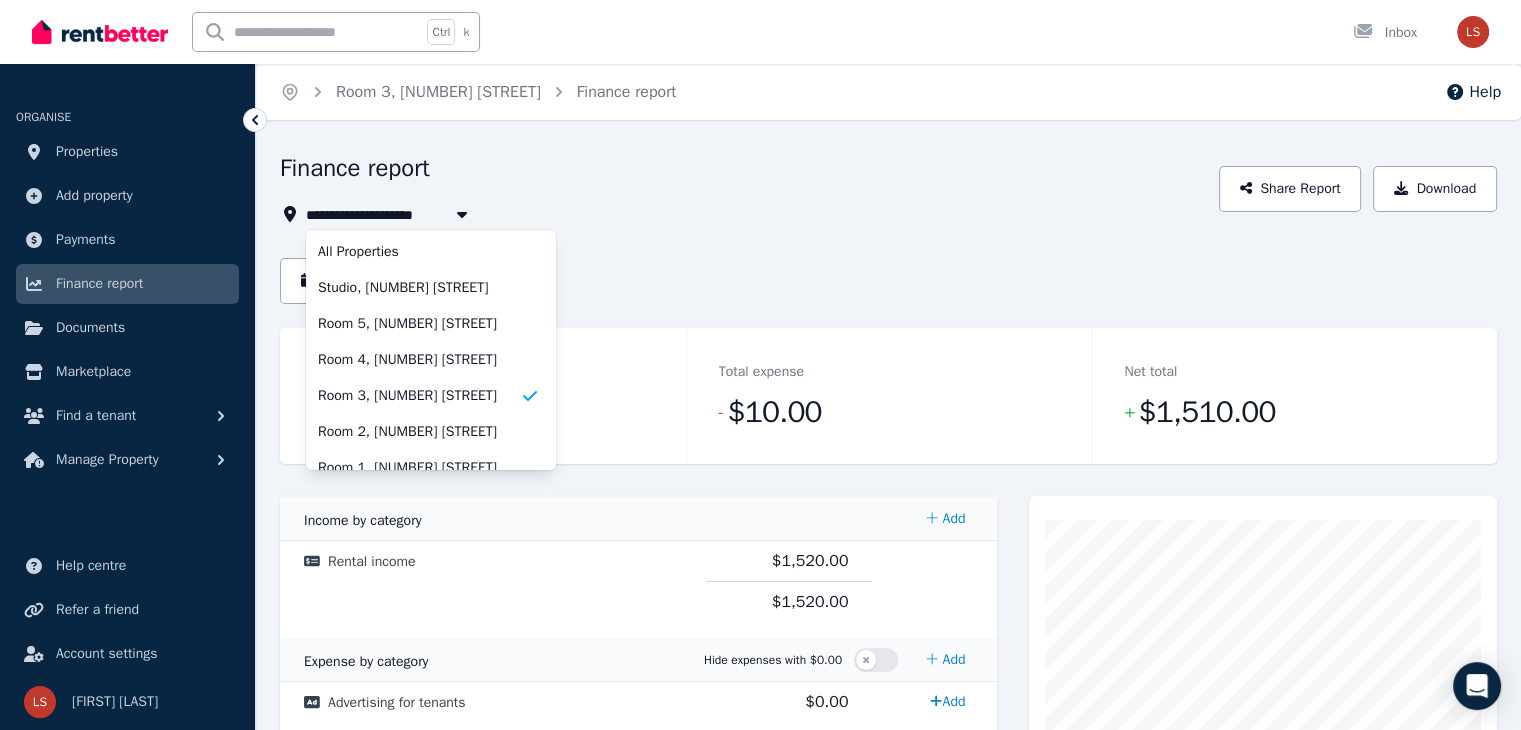 click on "**********" at bounding box center (743, 189) 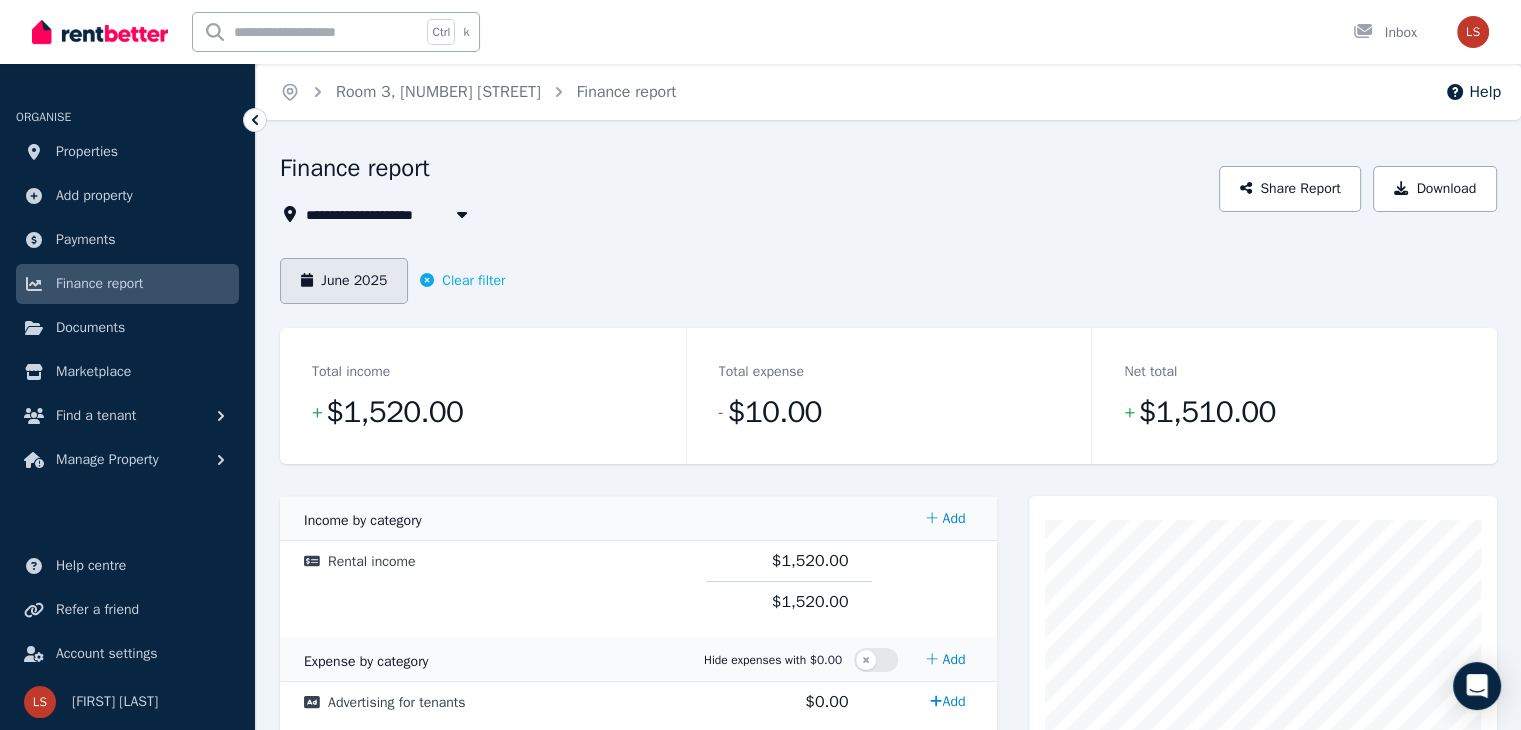 click on "June 2025" at bounding box center [344, 281] 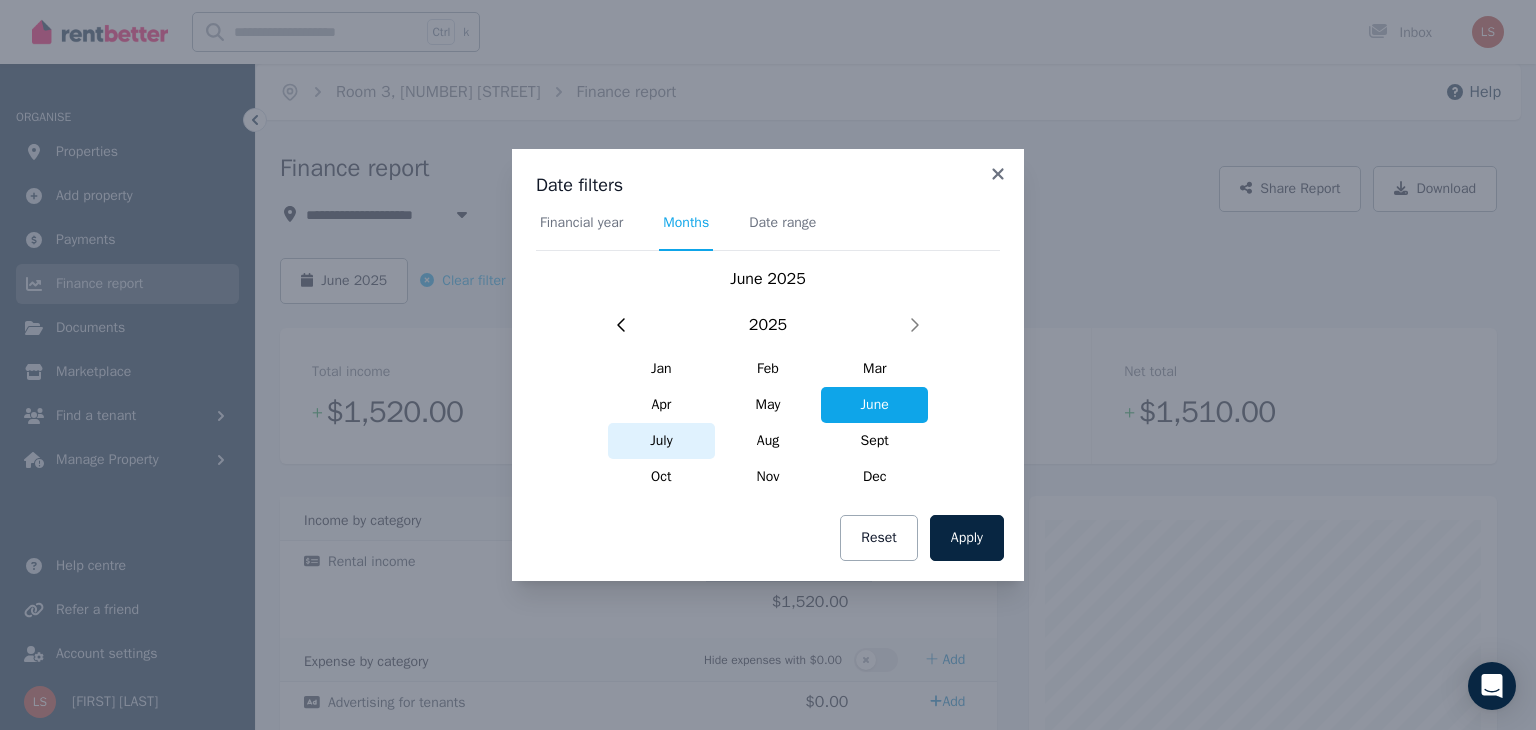 click on "July" at bounding box center (661, 441) 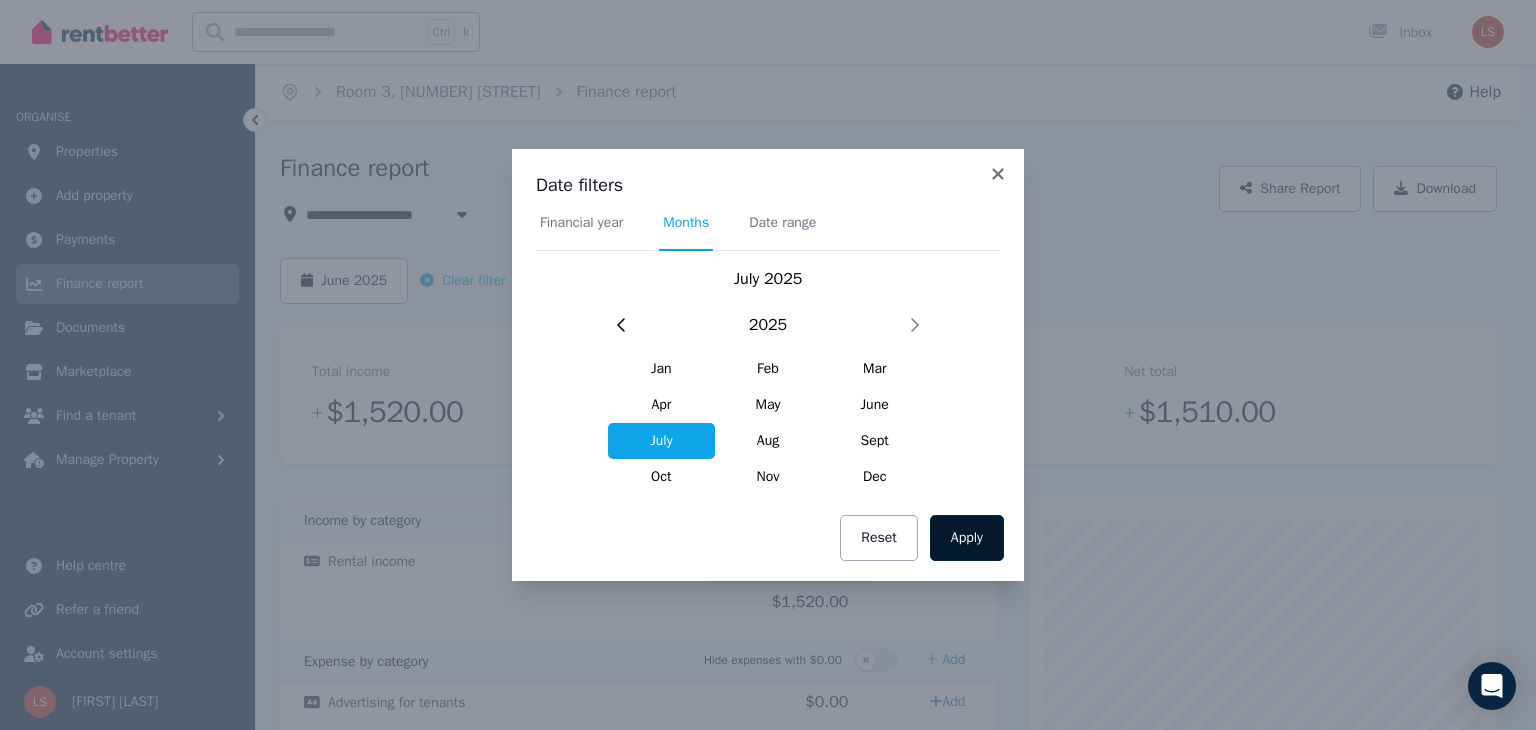 click on "Apply" at bounding box center [967, 538] 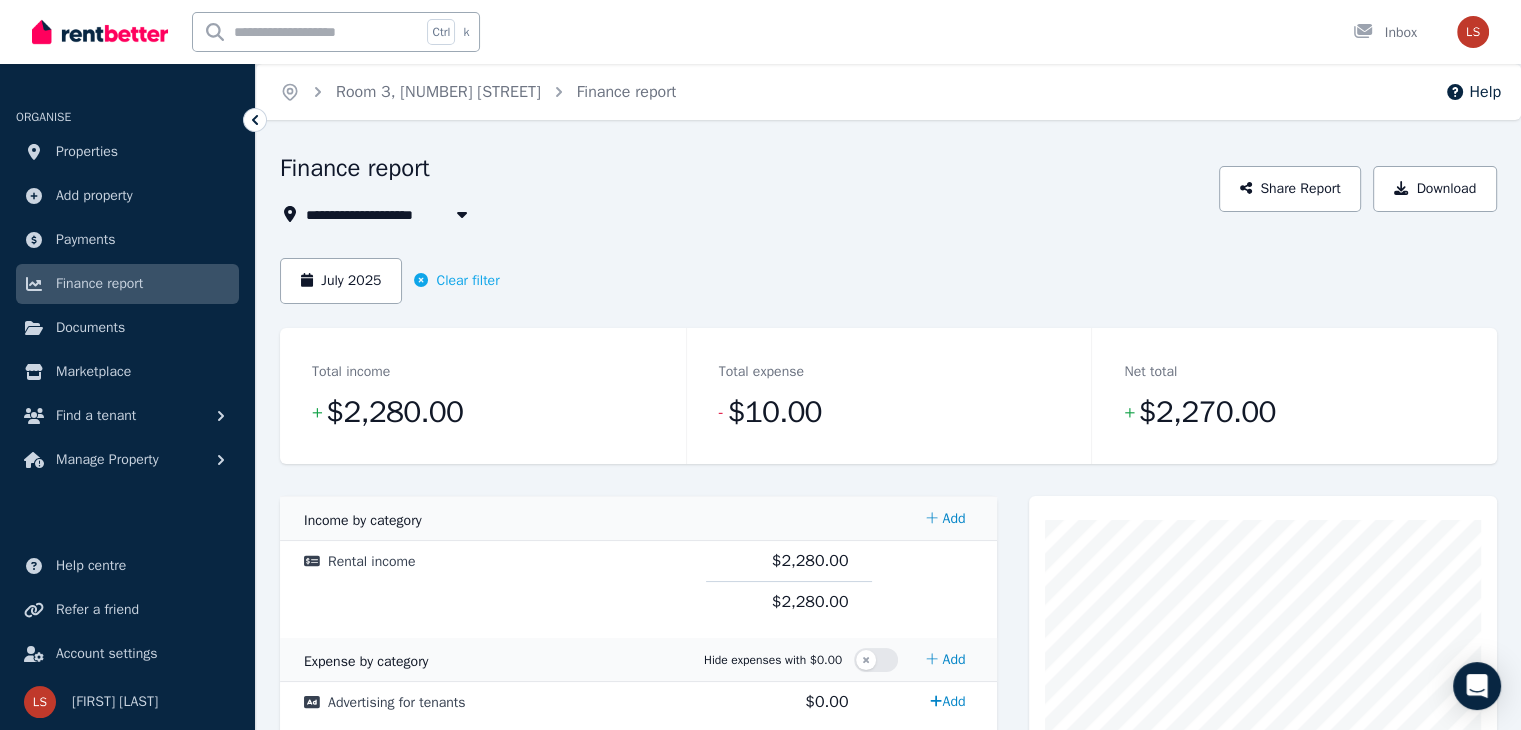 click on "Room 3, [NUMBER] [STREET]" at bounding box center (413, 214) 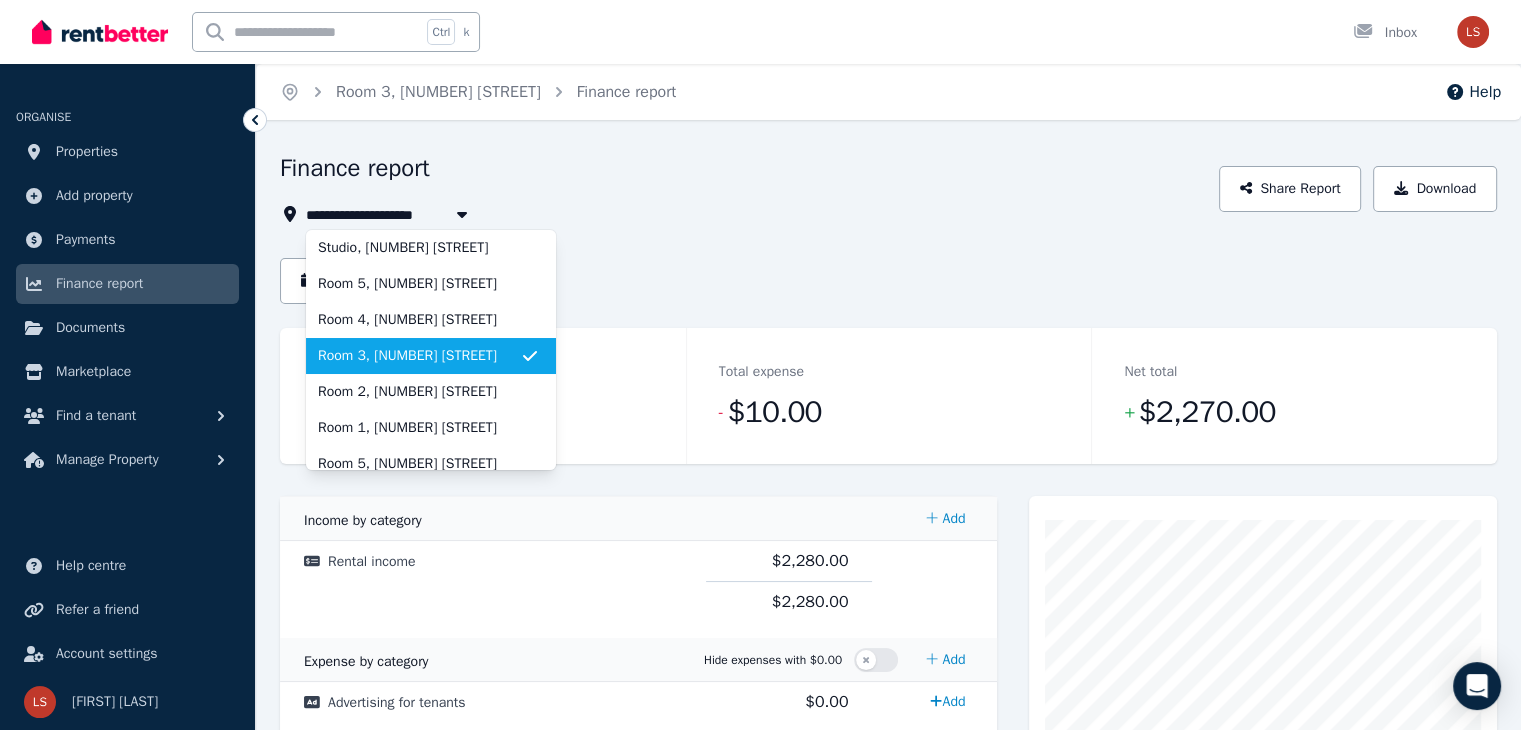 scroll, scrollTop: 44, scrollLeft: 0, axis: vertical 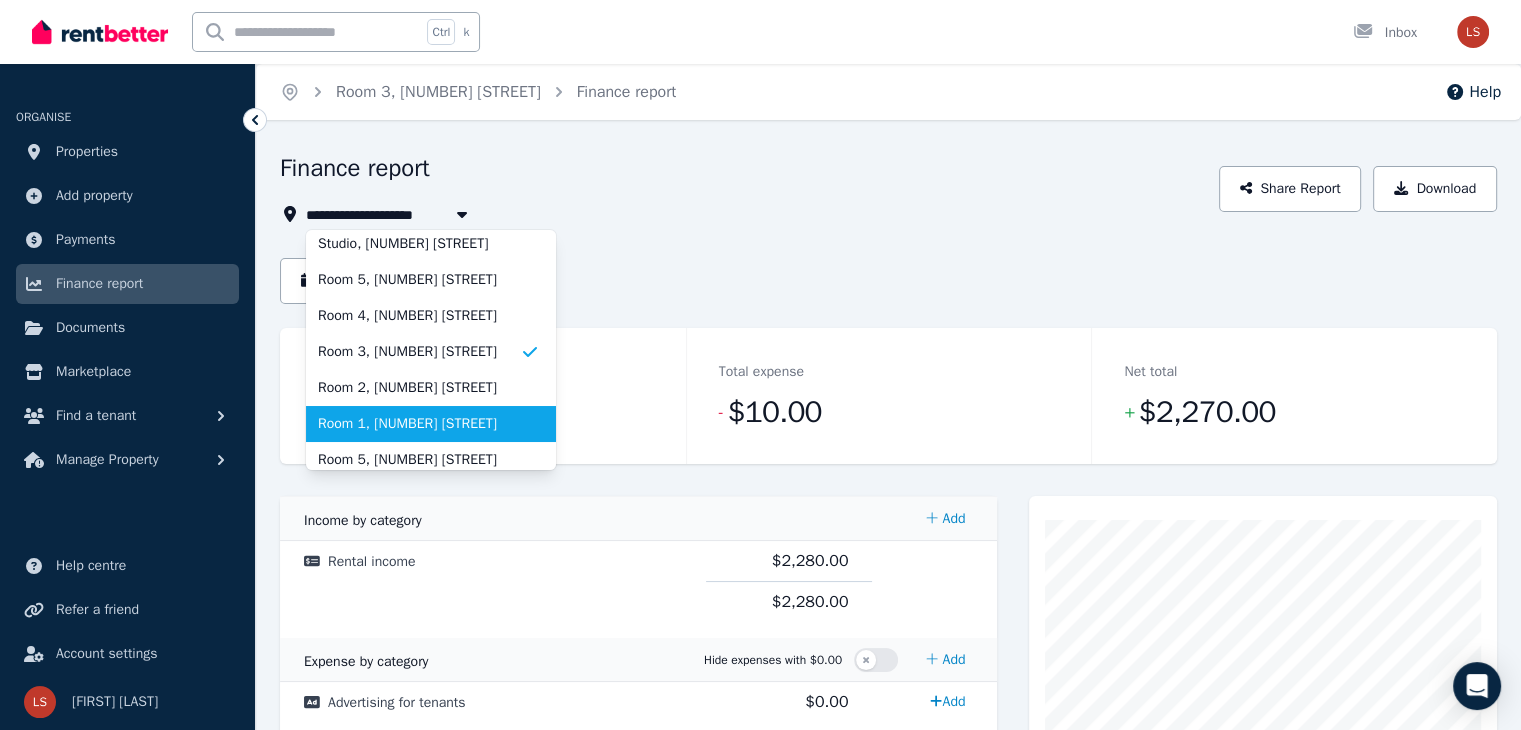 click on "Room 1, [NUMBER] [STREET]" at bounding box center [431, 424] 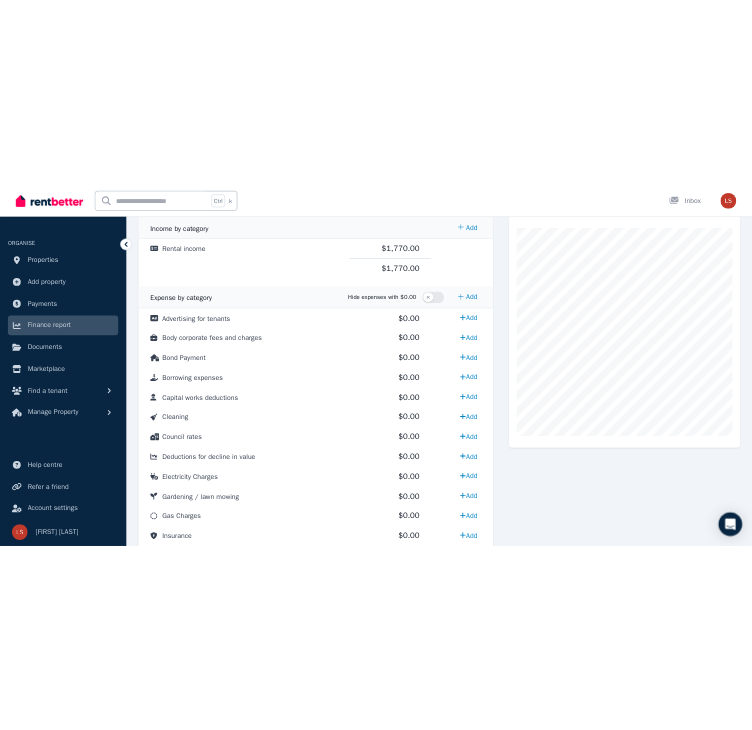scroll, scrollTop: 0, scrollLeft: 0, axis: both 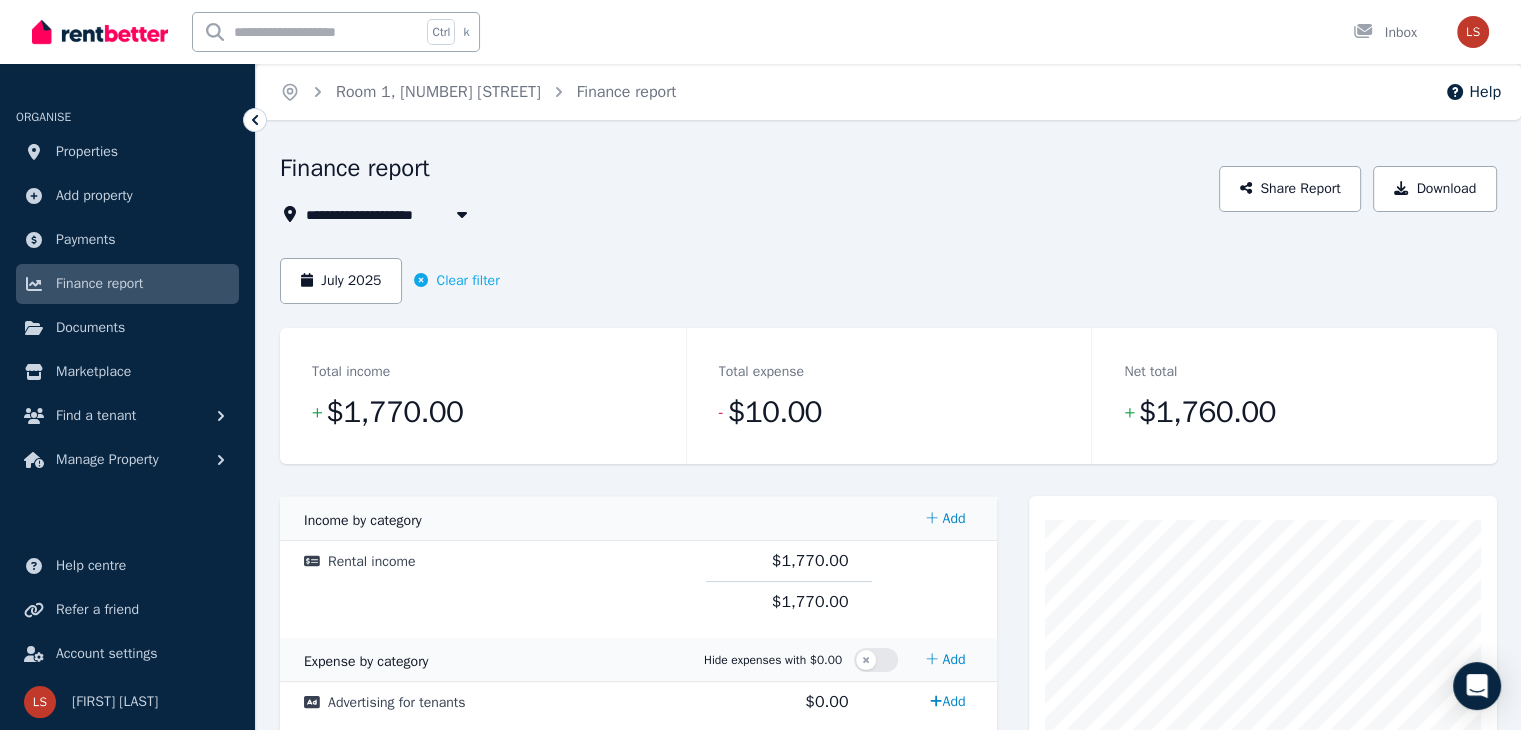 click on "[MONTH] 2025 Clear filter" at bounding box center [888, 293] 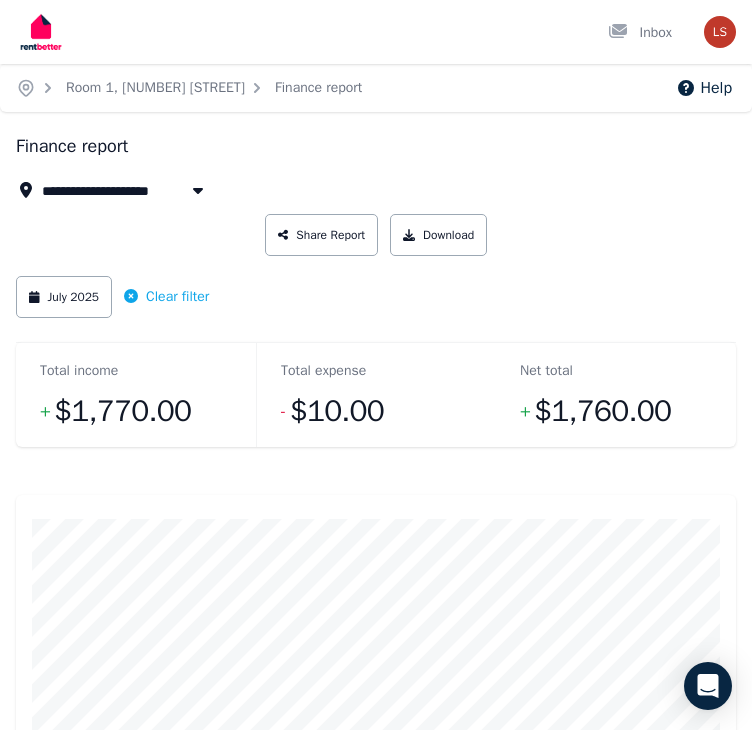 click on "Room 1, [NUMBER] [STREET]" at bounding box center [149, 190] 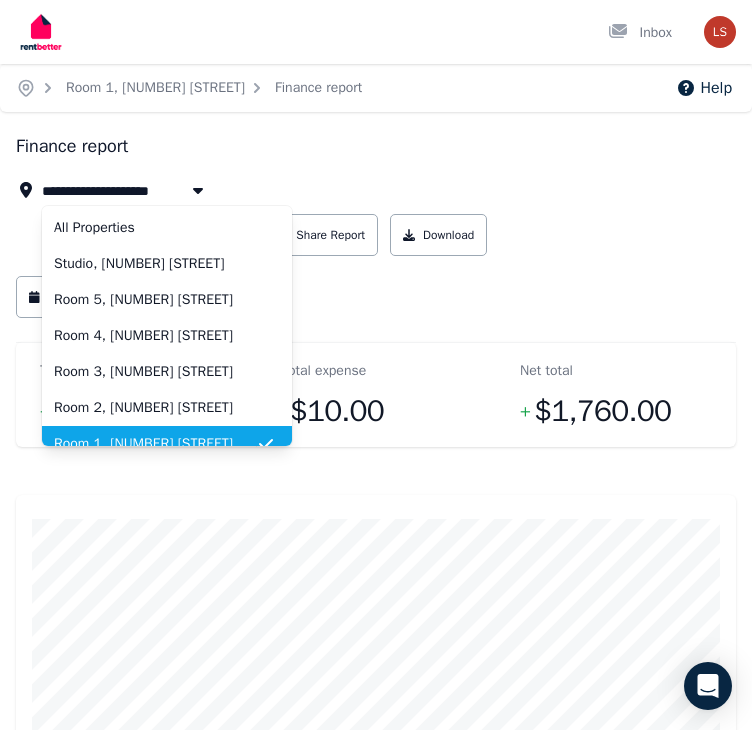 scroll, scrollTop: 16, scrollLeft: 0, axis: vertical 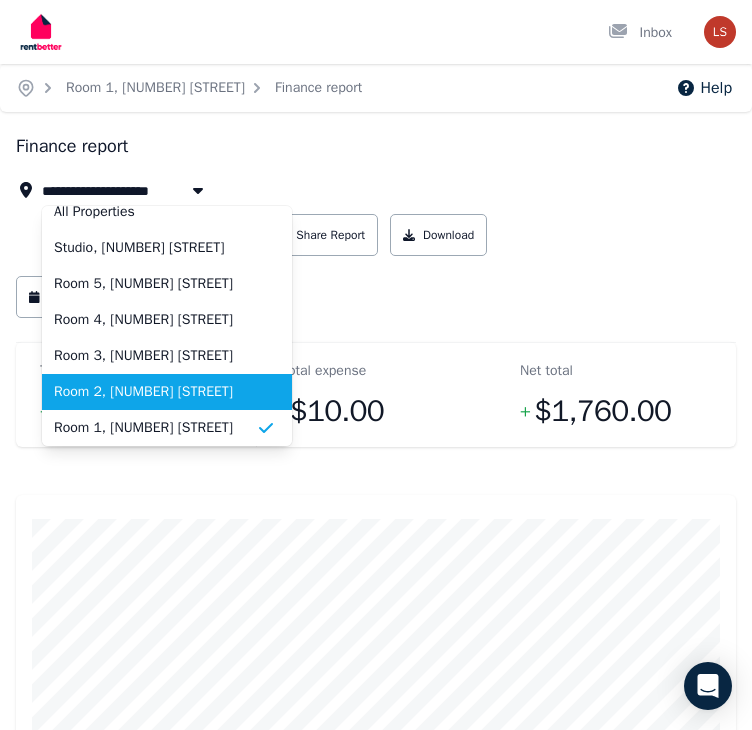 click on "Room 2, [NUMBER] [STREET]" at bounding box center [155, 392] 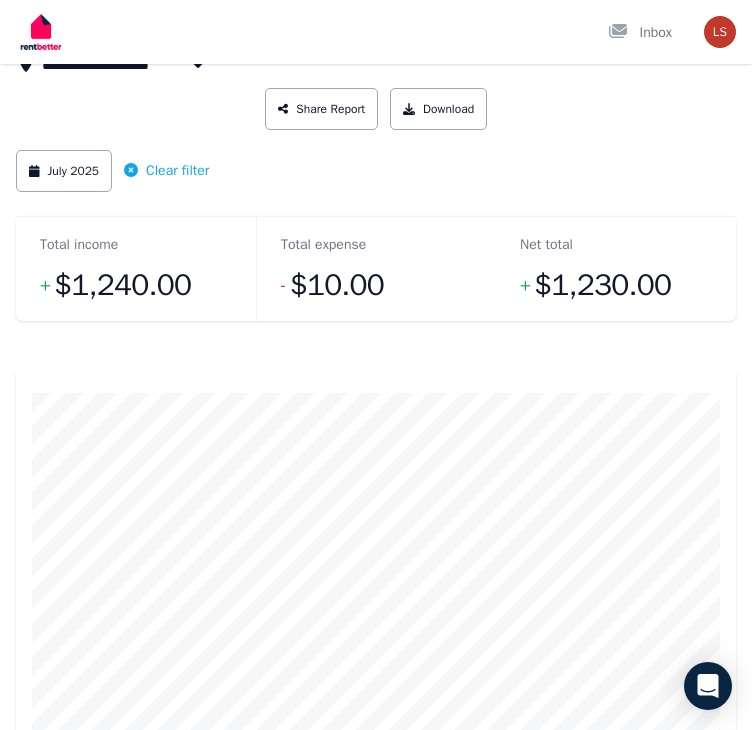 scroll, scrollTop: 89, scrollLeft: 0, axis: vertical 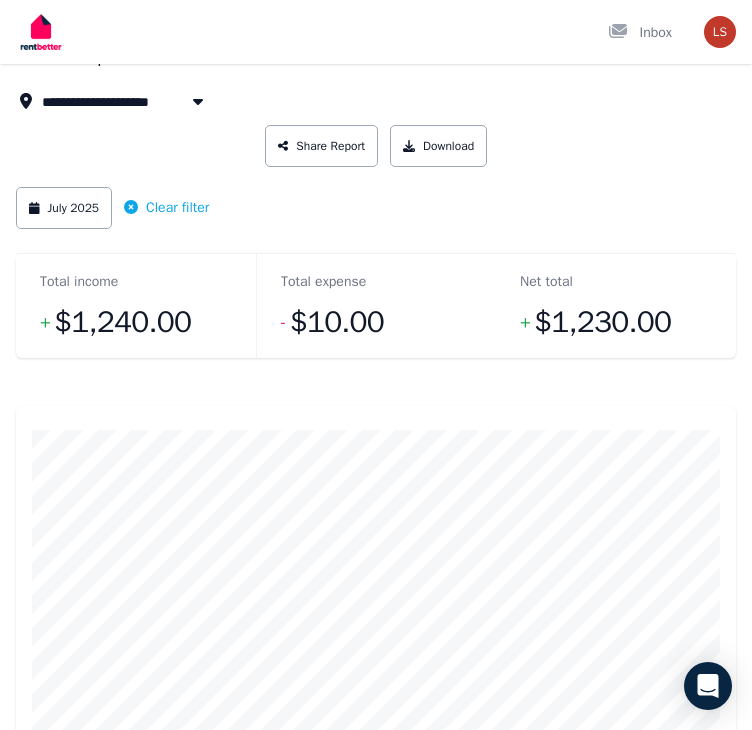 click on "Room 2, [NUMBER] [STREET]" at bounding box center (149, 101) 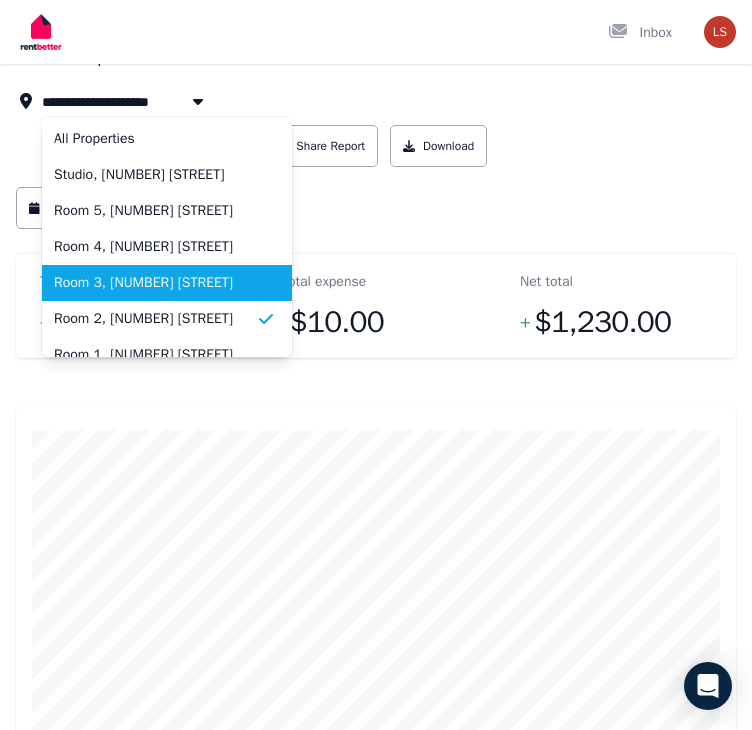 click on "Room 3, [NUMBER] [STREET]" at bounding box center (155, 283) 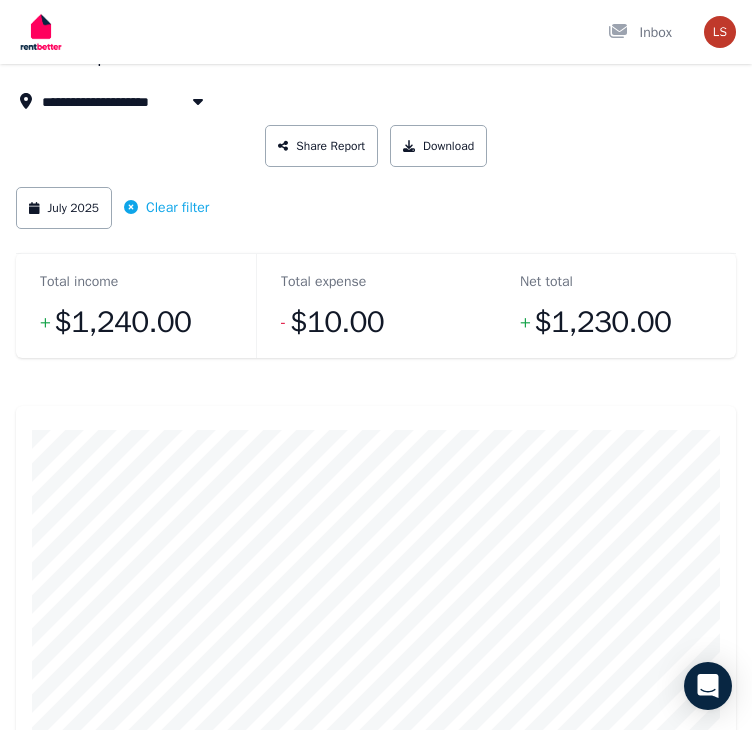 scroll, scrollTop: 0, scrollLeft: 0, axis: both 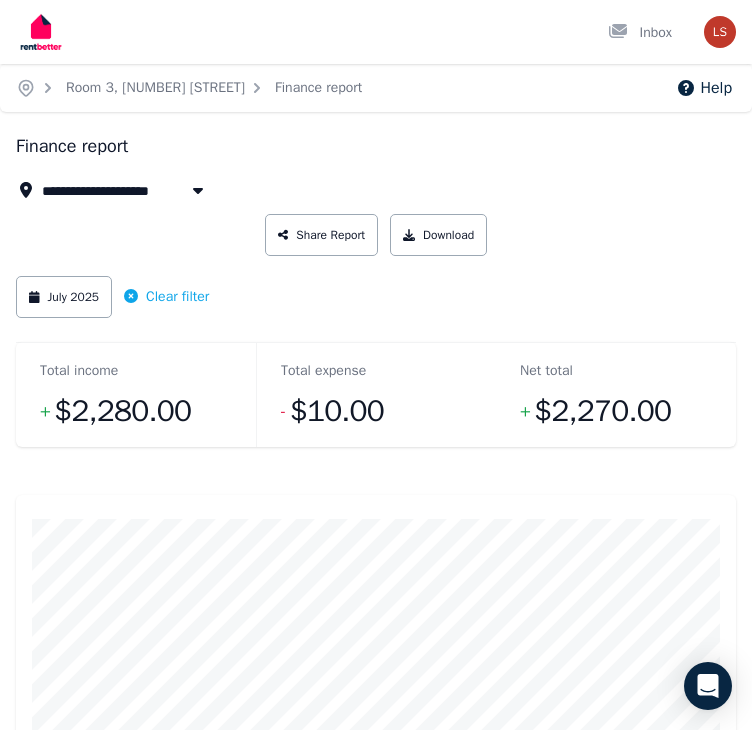 click on "Room 3, [NUMBER] [STREET]" at bounding box center (149, 190) 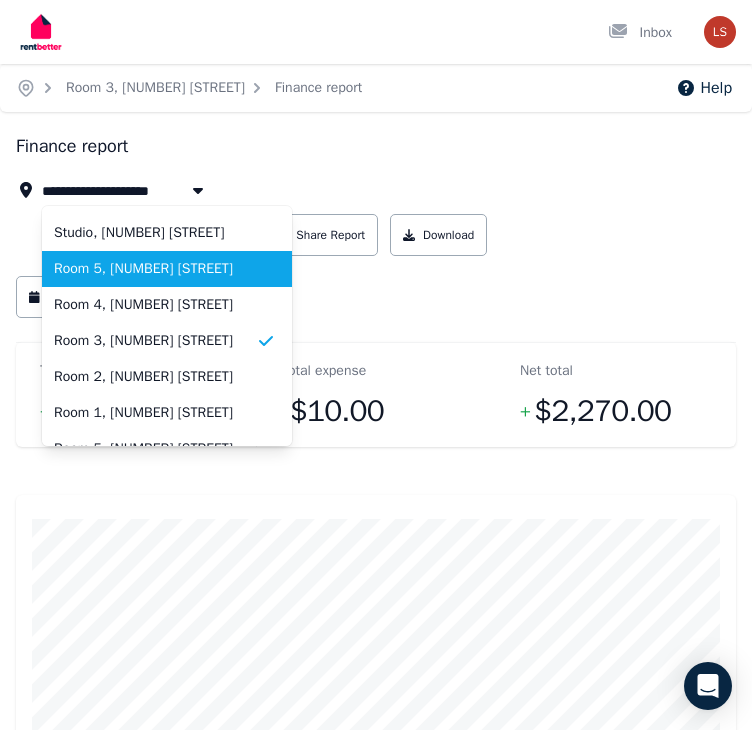 scroll, scrollTop: 32, scrollLeft: 0, axis: vertical 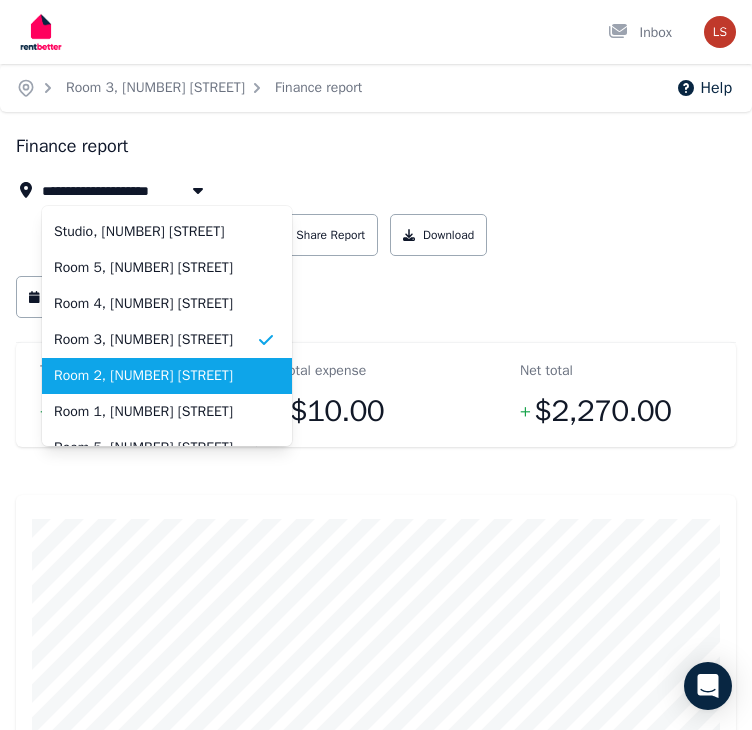 click on "Room 2, [NUMBER] [STREET]" at bounding box center [155, 376] 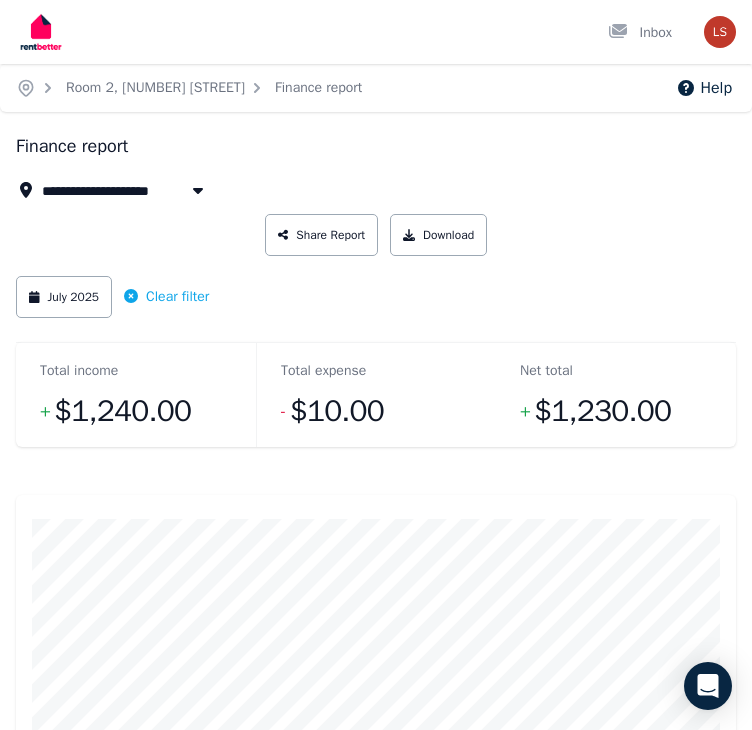 click on "Room 2, [NUMBER] [STREET]" at bounding box center (149, 190) 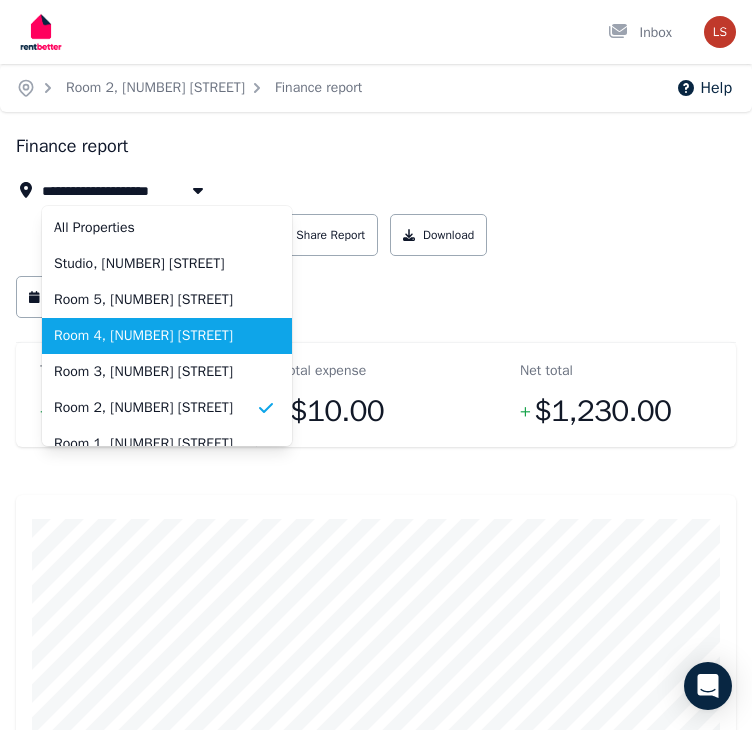 click on "Room 4, [NUMBER] [STREET]" at bounding box center [155, 336] 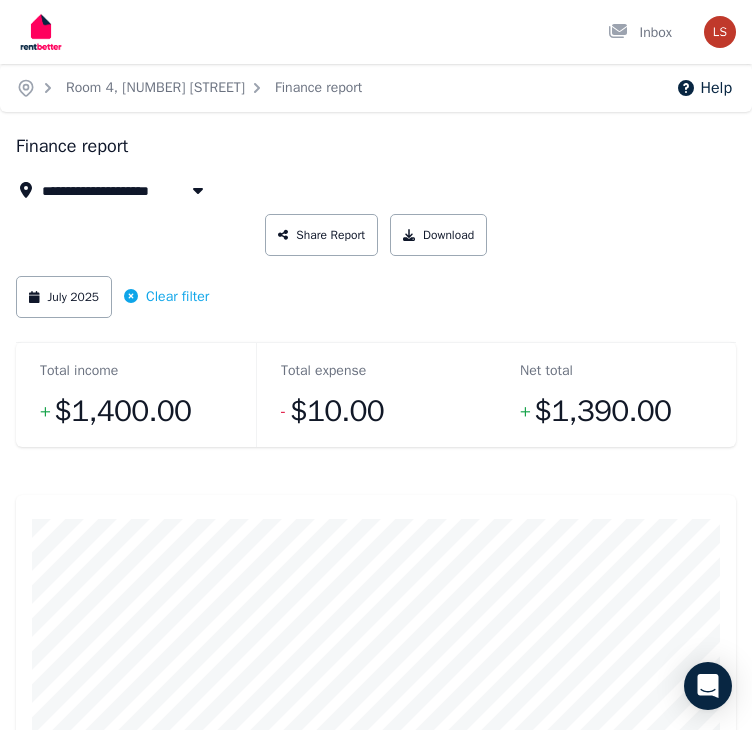 click on "**********" at bounding box center [376, 190] 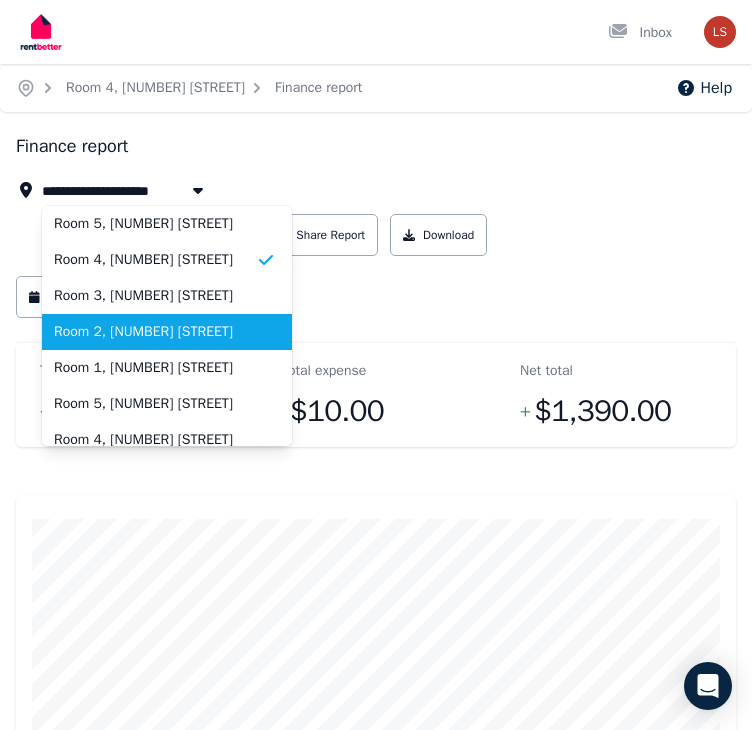 scroll, scrollTop: 80, scrollLeft: 0, axis: vertical 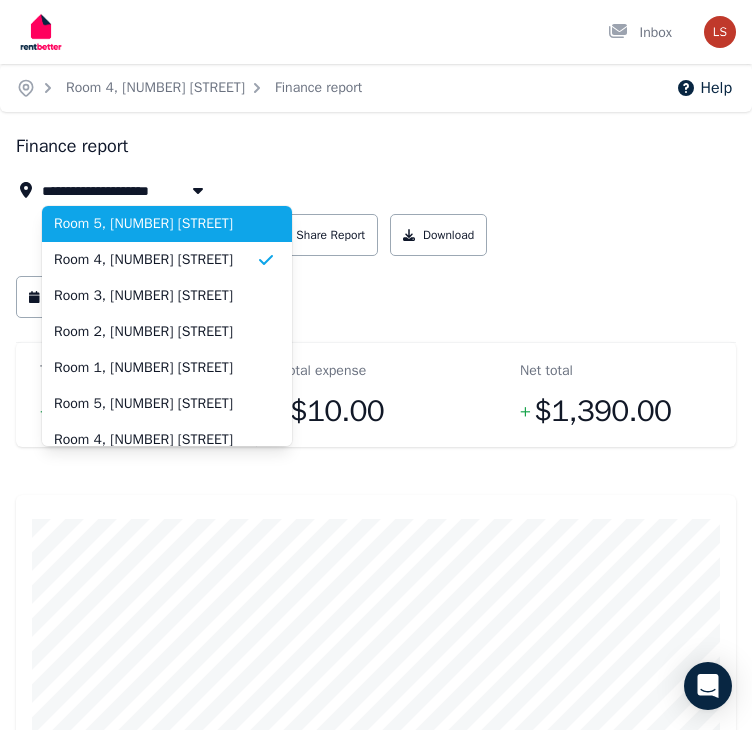 click on "Room 5, [NUMBER] [STREET]" at bounding box center (167, 224) 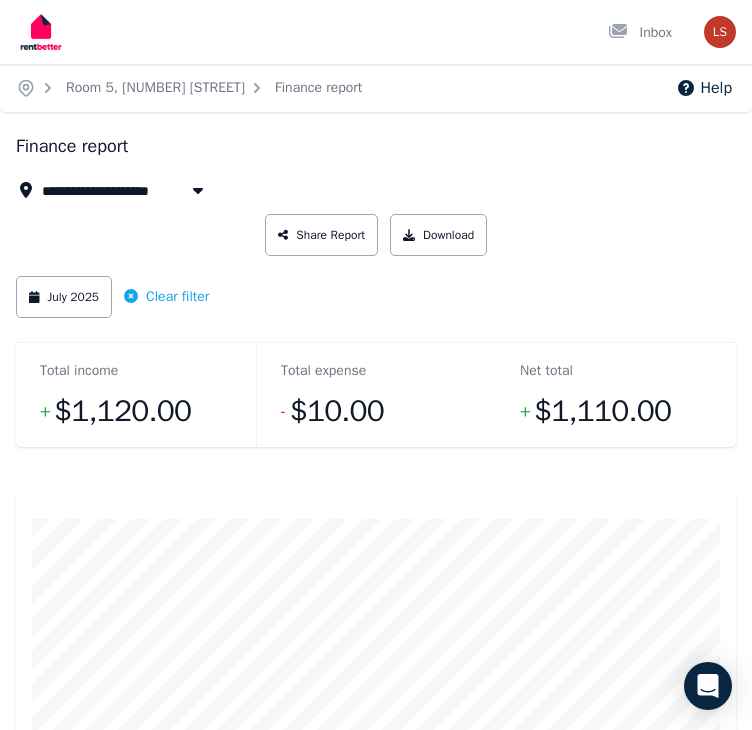 click on "Room 5, [NUMBER] [STREET]" at bounding box center (149, 190) 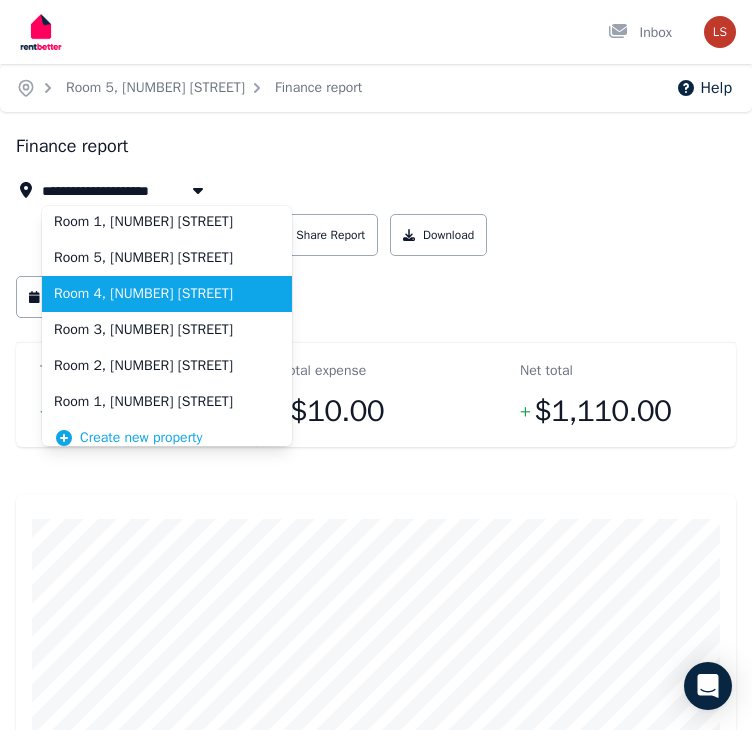 scroll, scrollTop: 236, scrollLeft: 0, axis: vertical 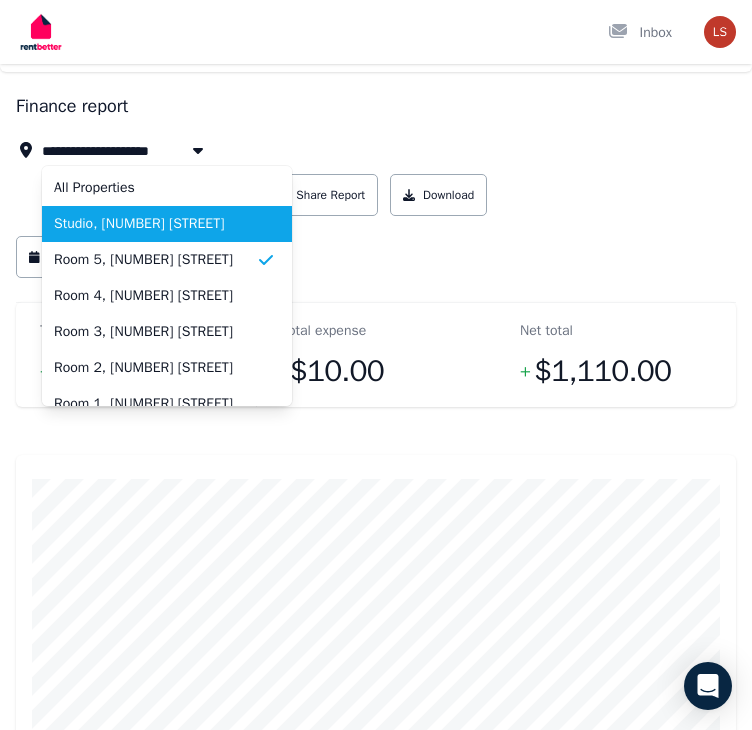 click on "Studio, [NUMBER] [STREET]" at bounding box center [167, 224] 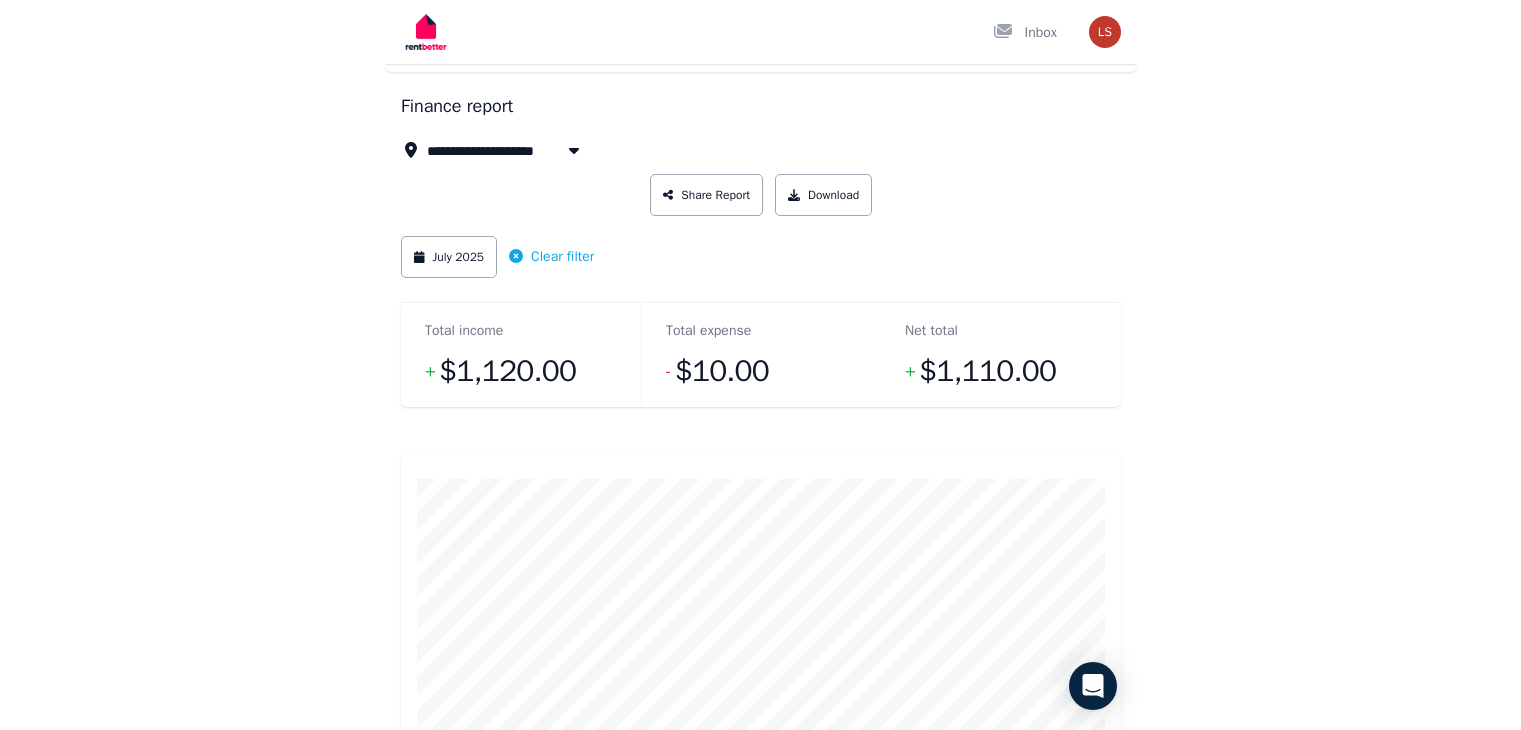 scroll, scrollTop: 0, scrollLeft: 0, axis: both 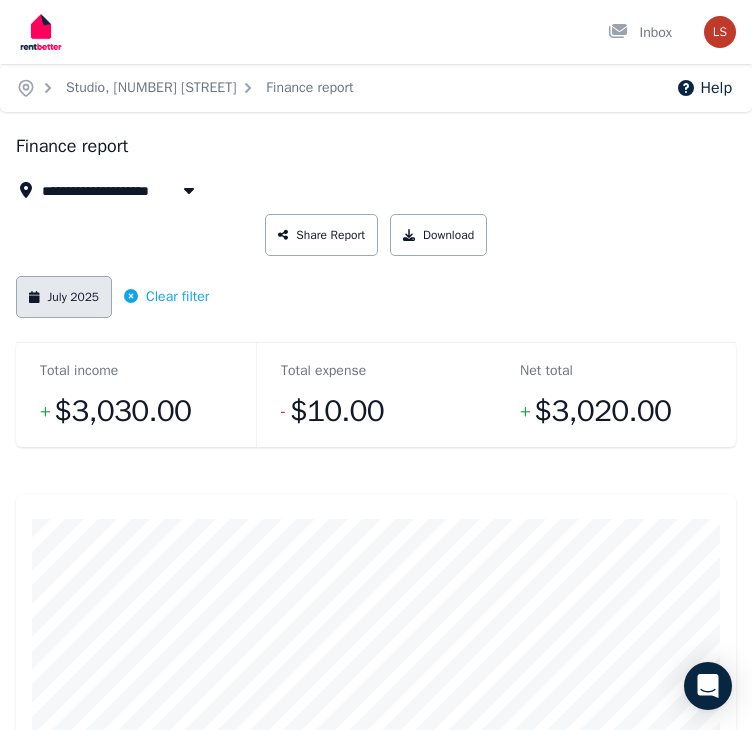 click on "July 2025" at bounding box center (64, 297) 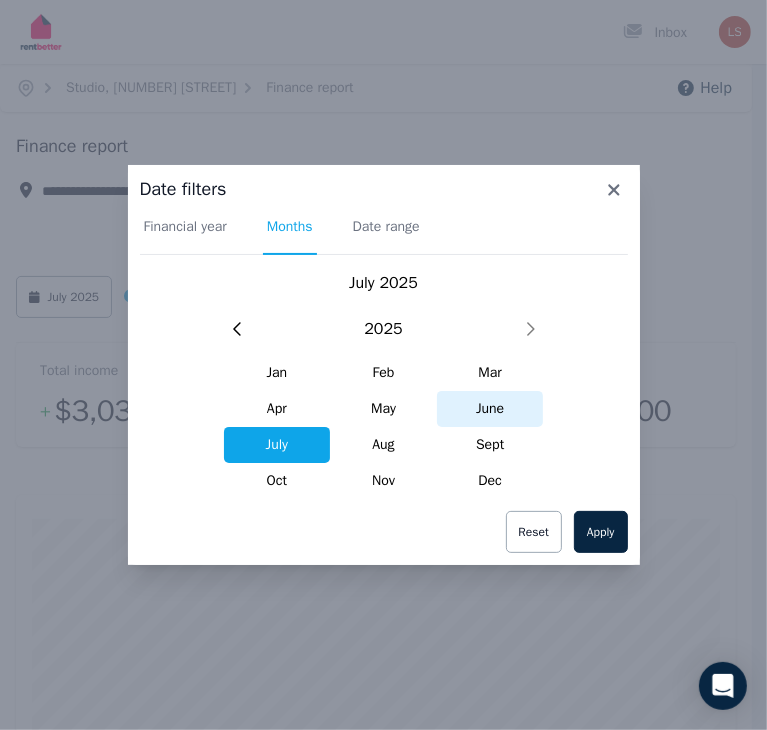 click on "June" at bounding box center (490, 409) 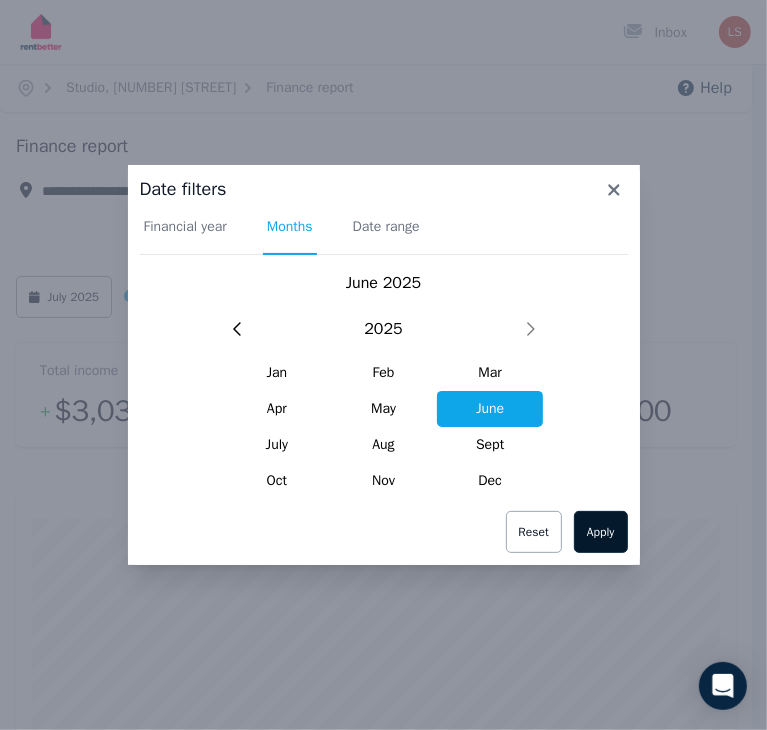 click on "Apply" at bounding box center (601, 532) 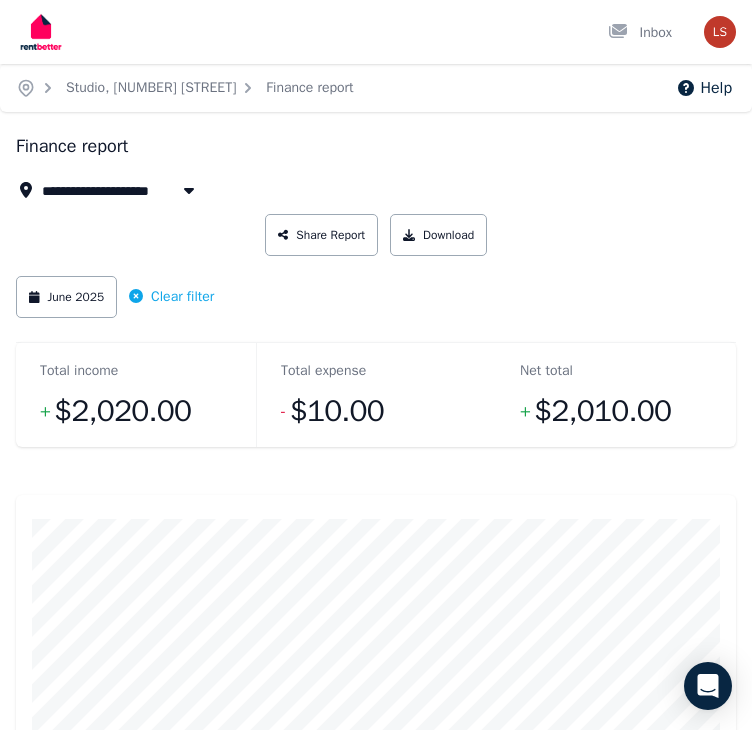 click on "Studio, [NUMBER] [STREET]" at bounding box center [145, 190] 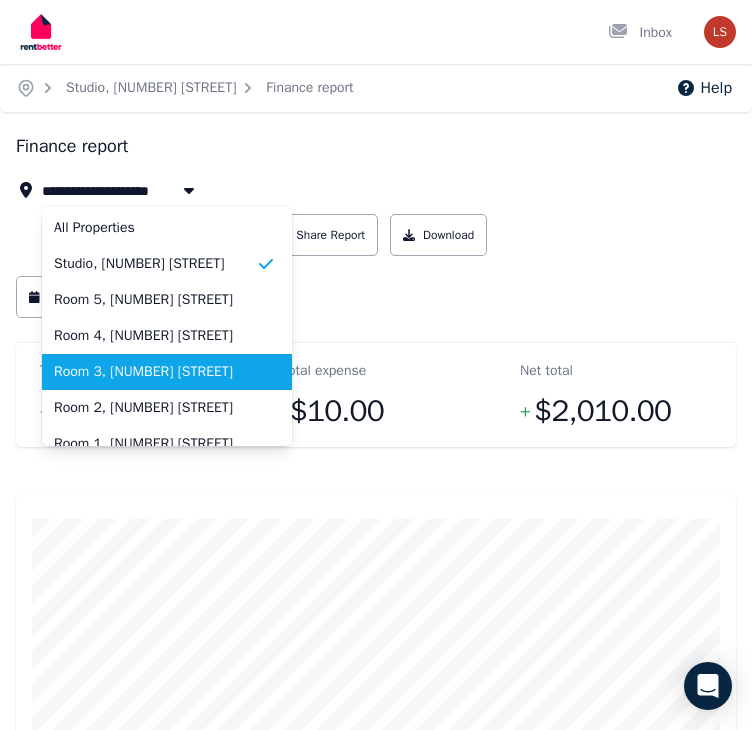 click on "Room 3, [NUMBER] [STREET]" at bounding box center (155, 372) 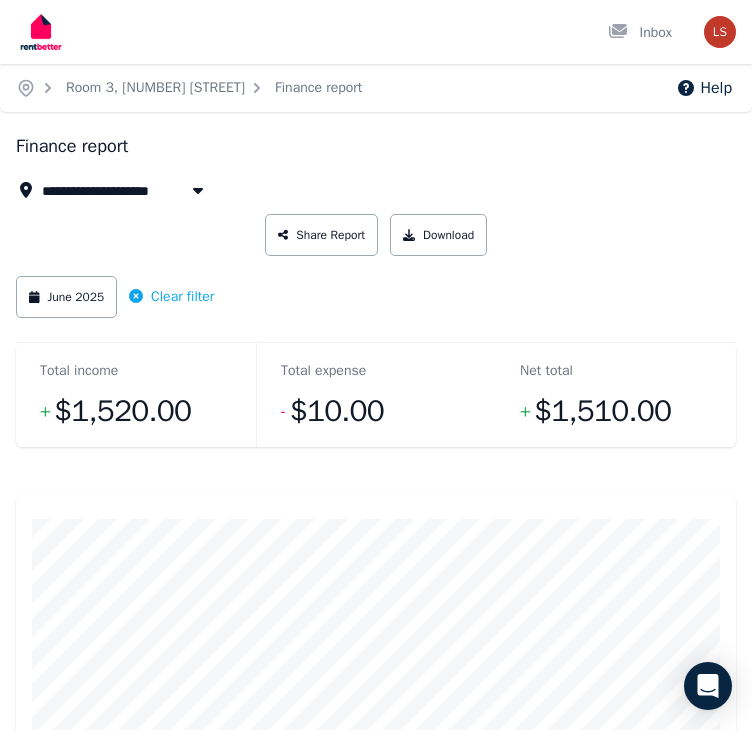 click on "Room 3, [NUMBER] [STREET]" at bounding box center [149, 190] 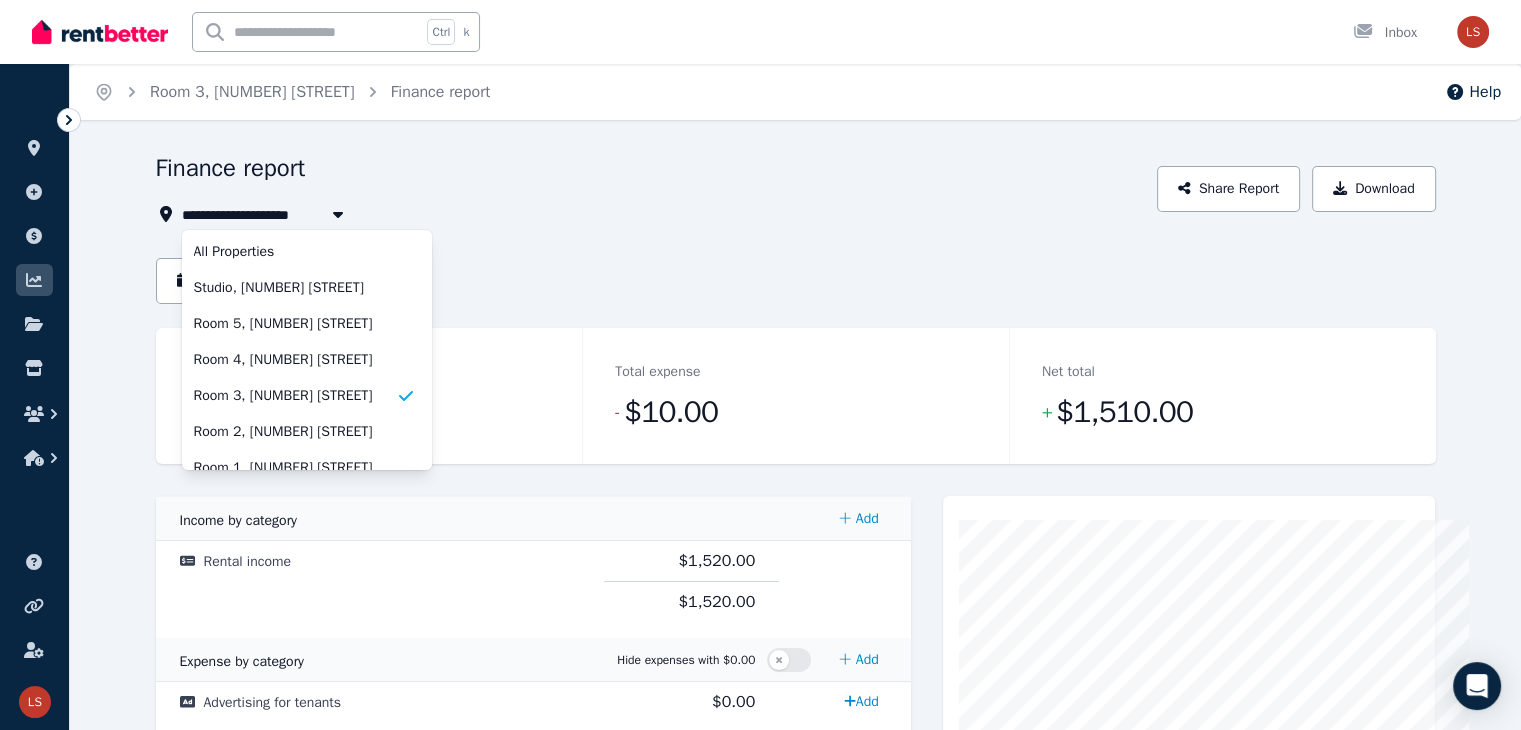 click on "**********" at bounding box center [796, 933] 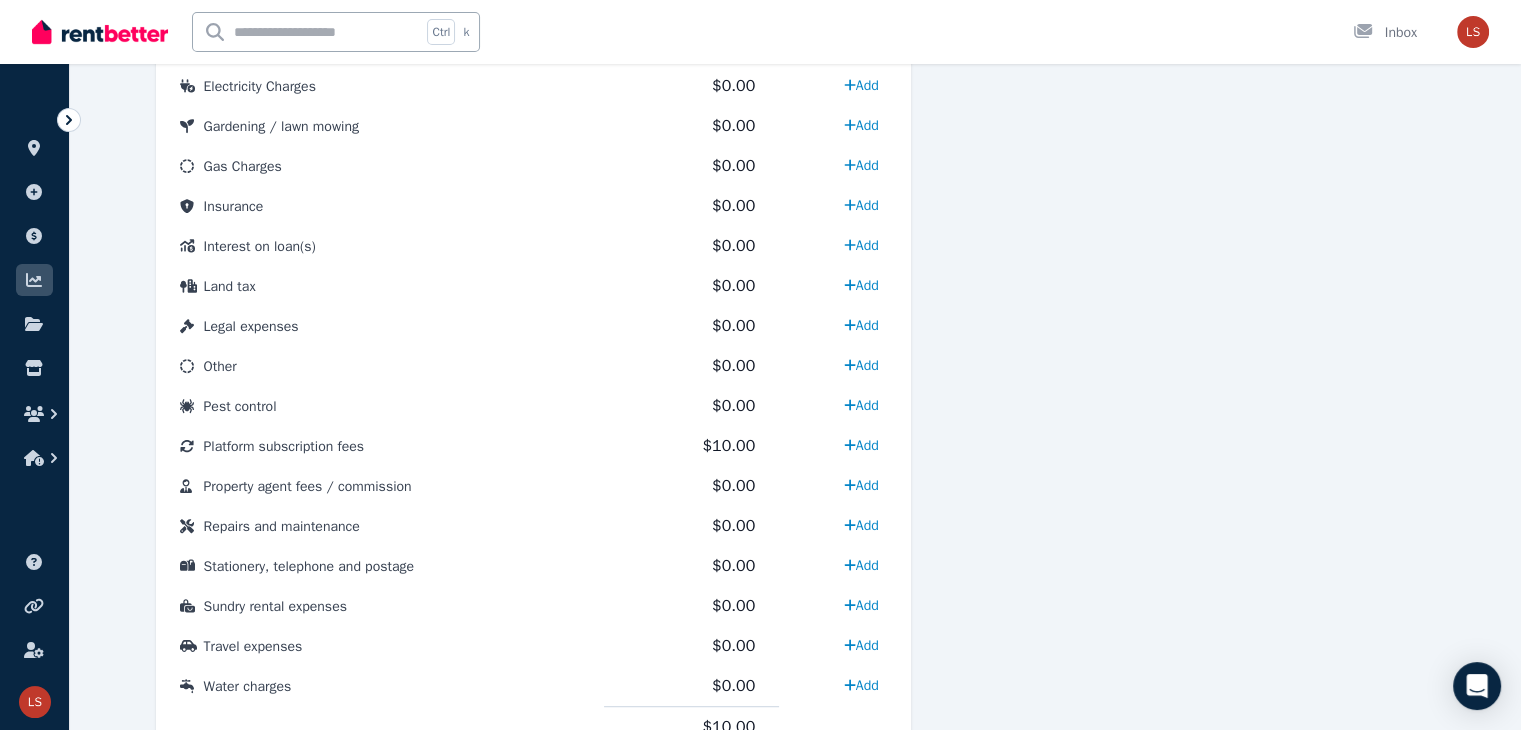 scroll, scrollTop: 0, scrollLeft: 0, axis: both 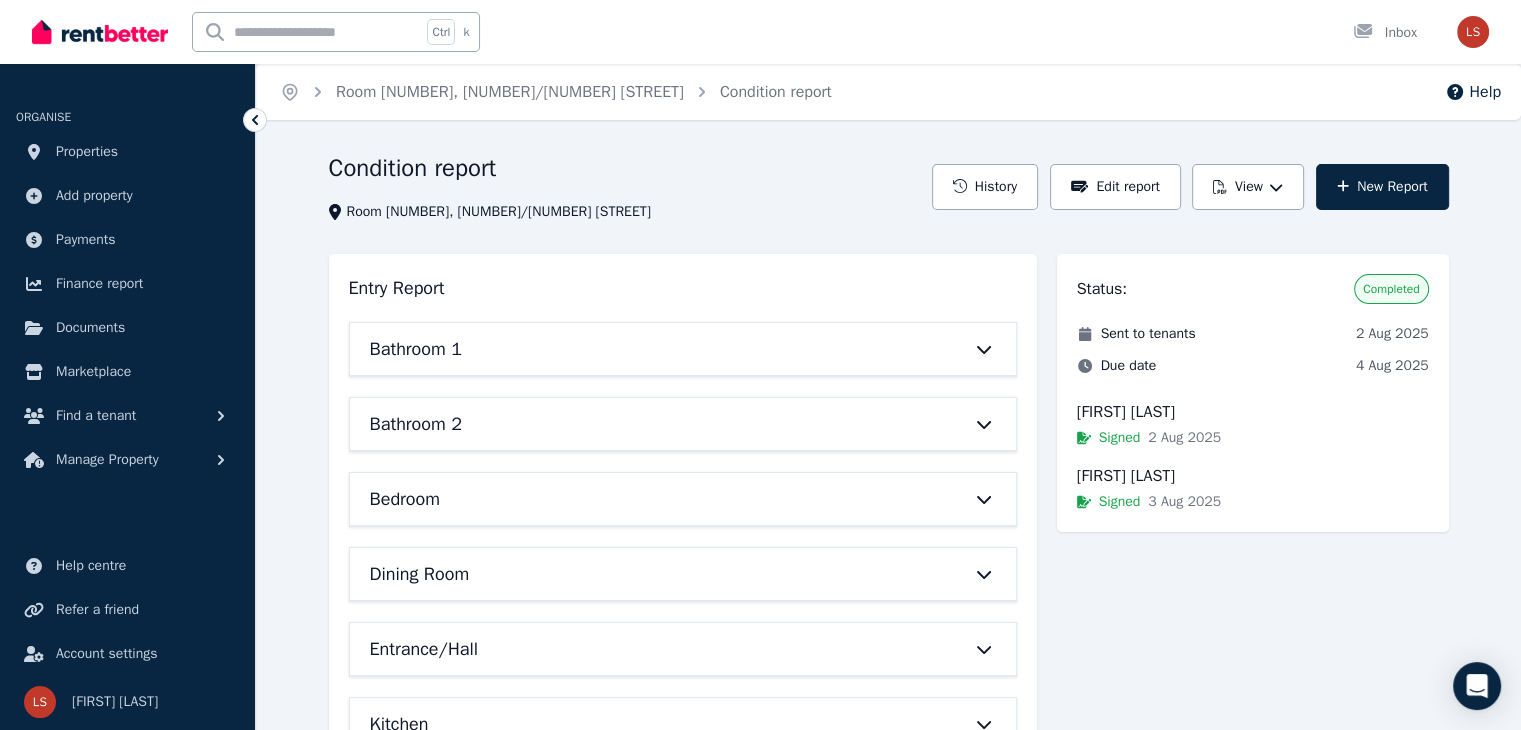 click on "Bathroom 1" at bounding box center [655, 349] 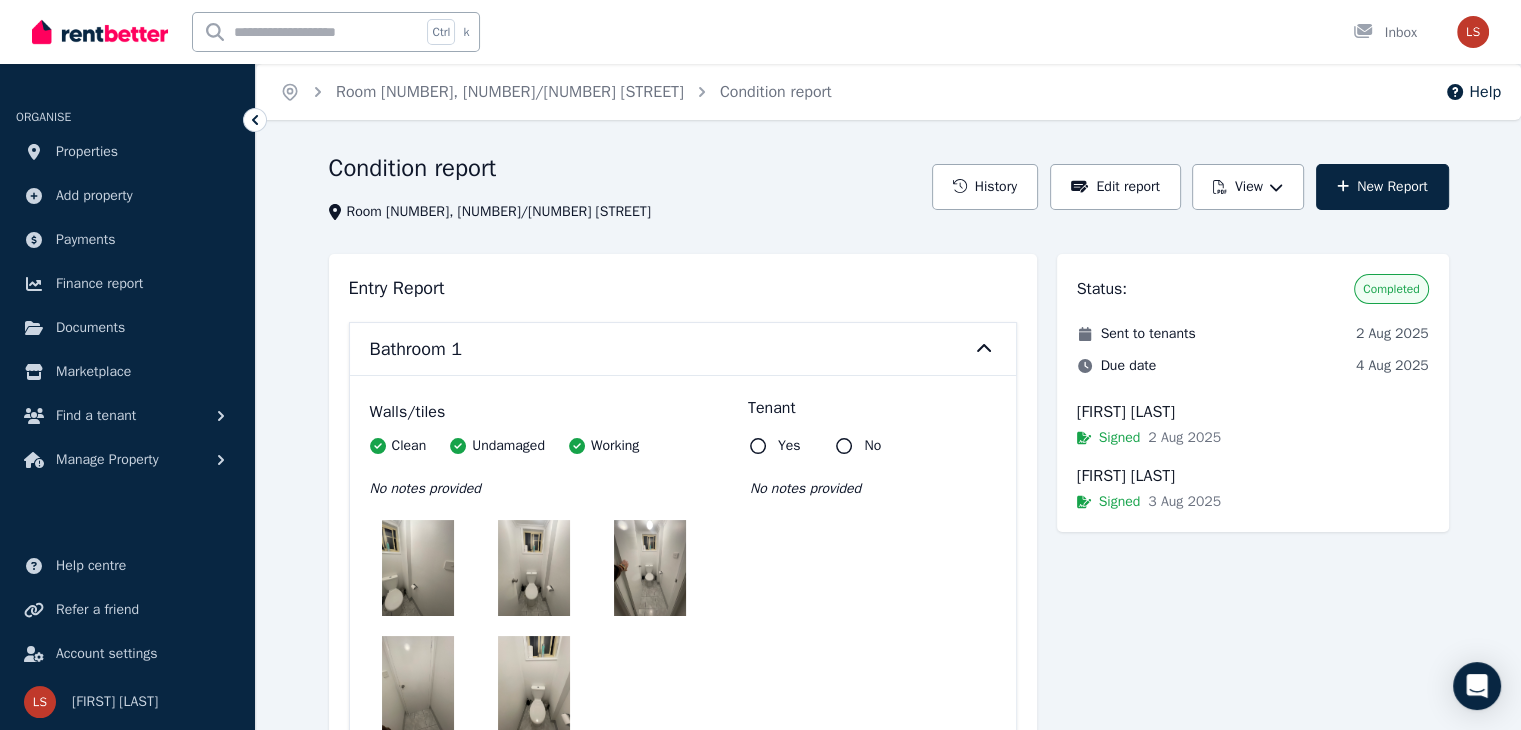 click on "Bathroom 1" at bounding box center (655, 349) 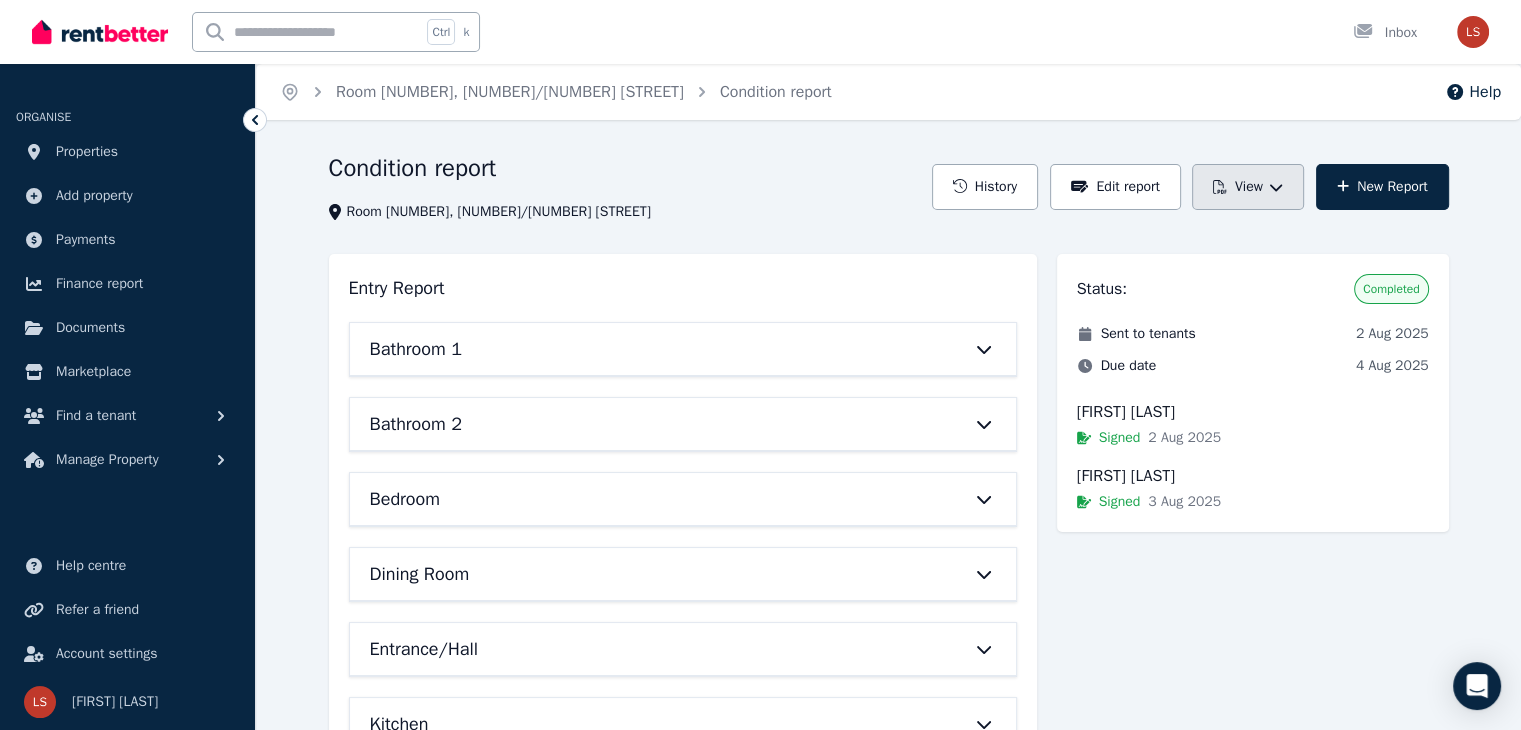 click on "View" at bounding box center (1248, 187) 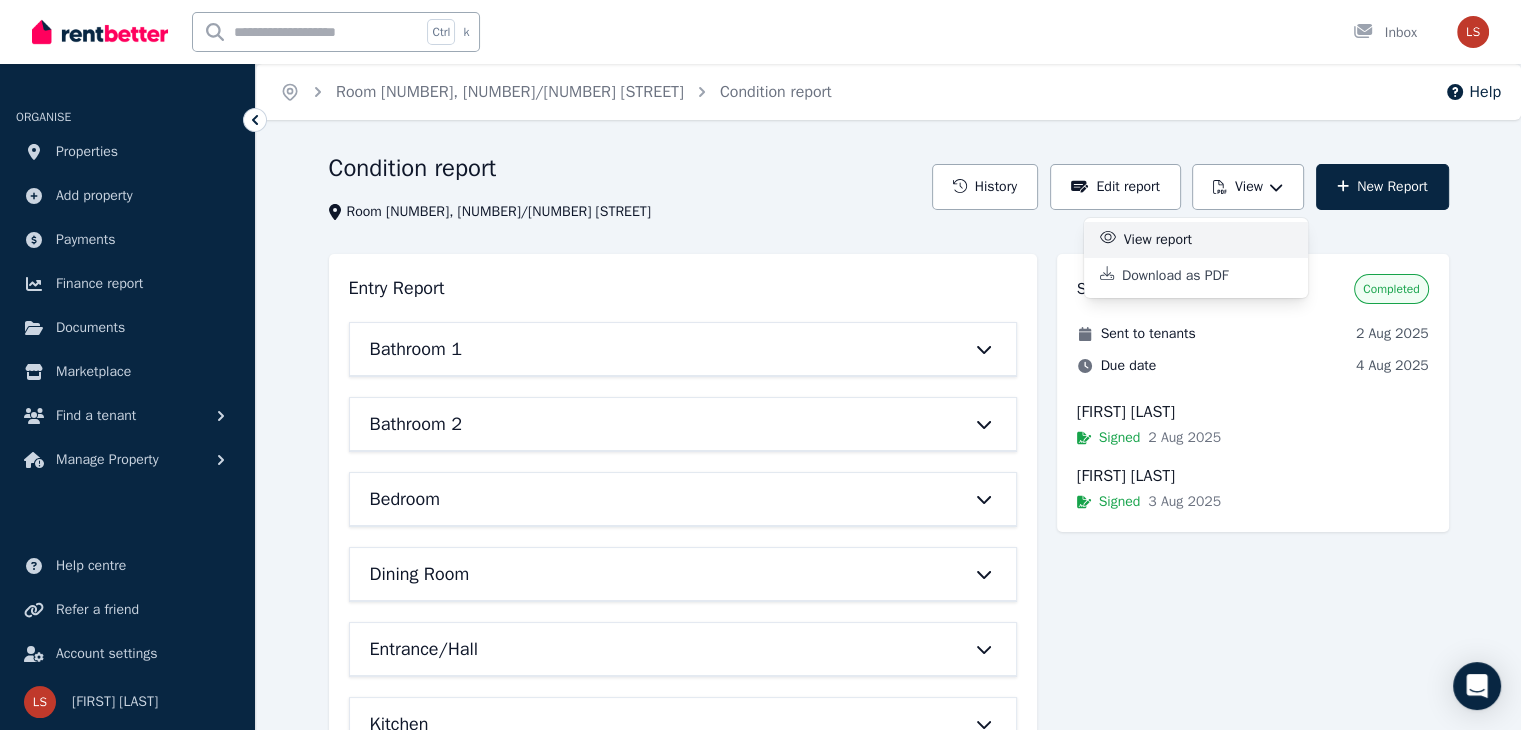 click on "View report" at bounding box center [1166, 240] 